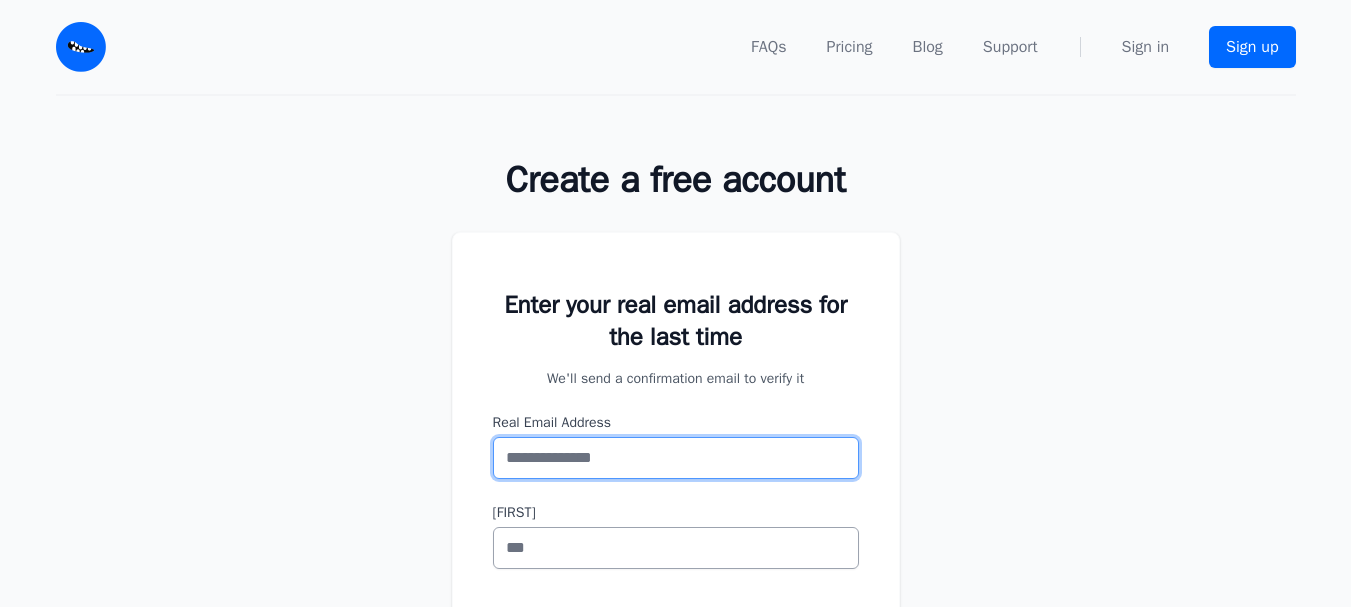 scroll, scrollTop: 0, scrollLeft: 0, axis: both 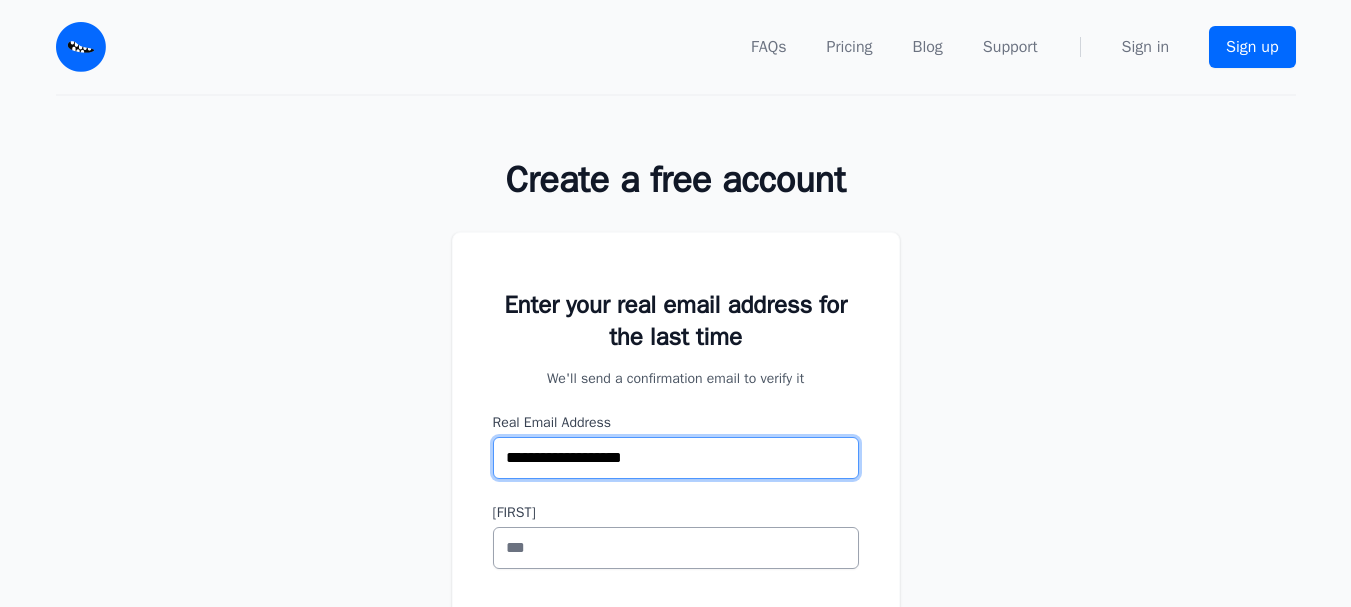 type on "**********" 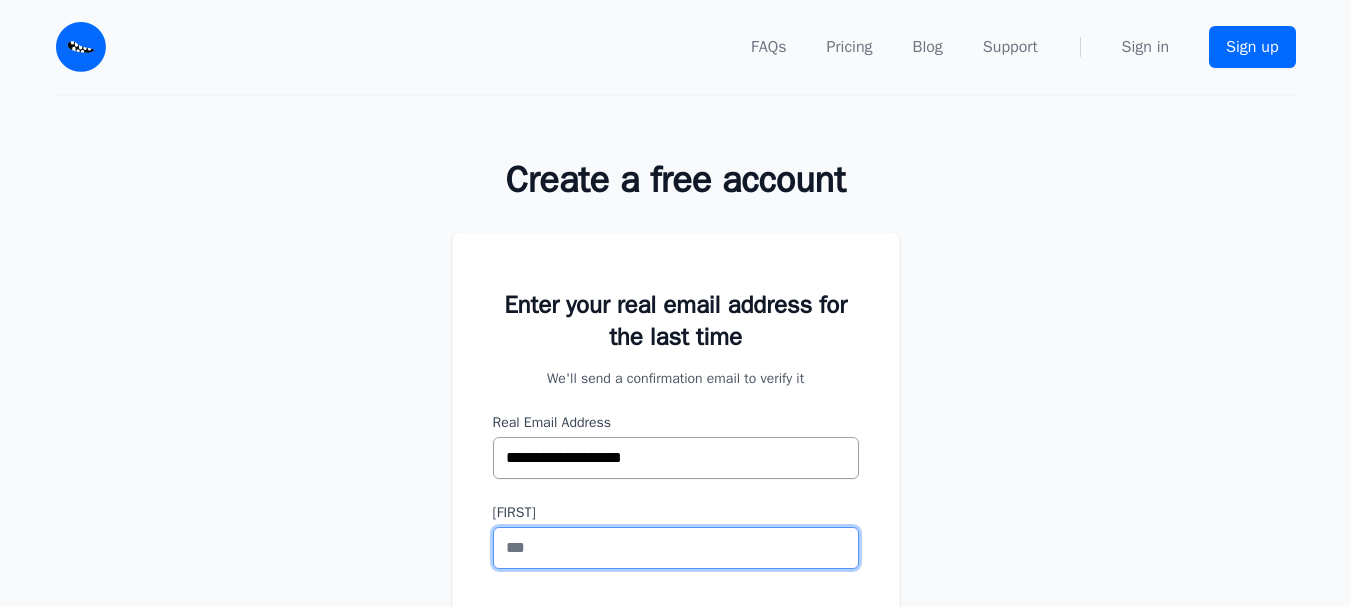click on "First Name" at bounding box center (676, 548) 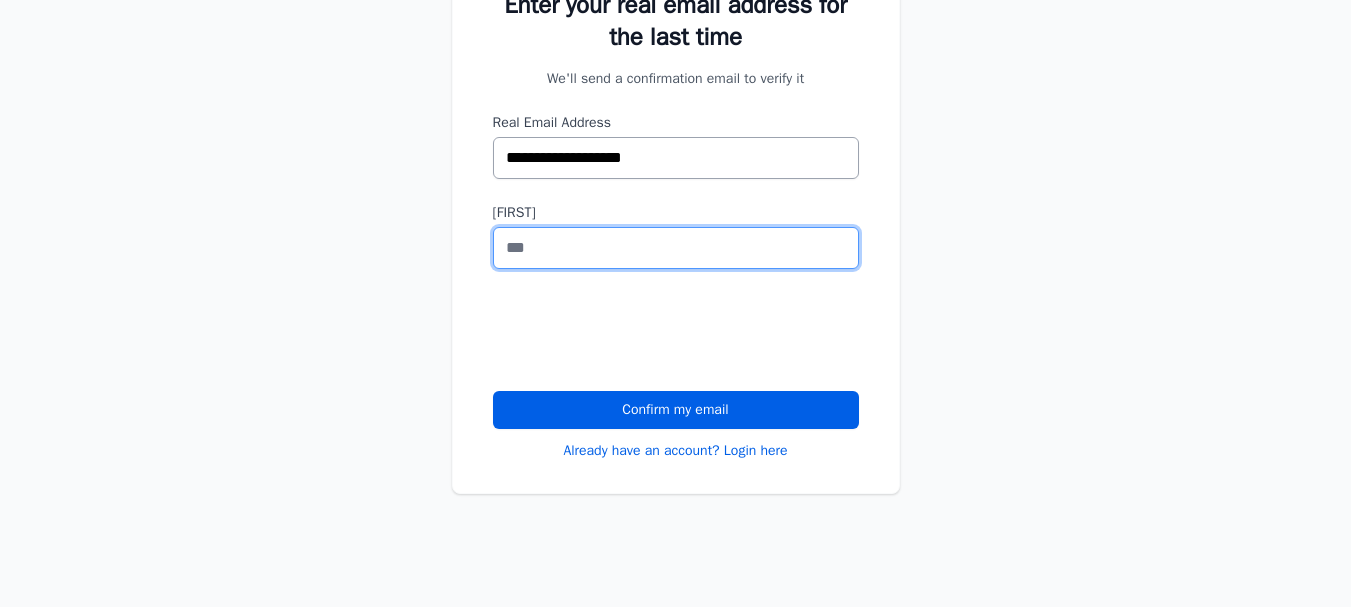 click on "First Name" at bounding box center (676, 248) 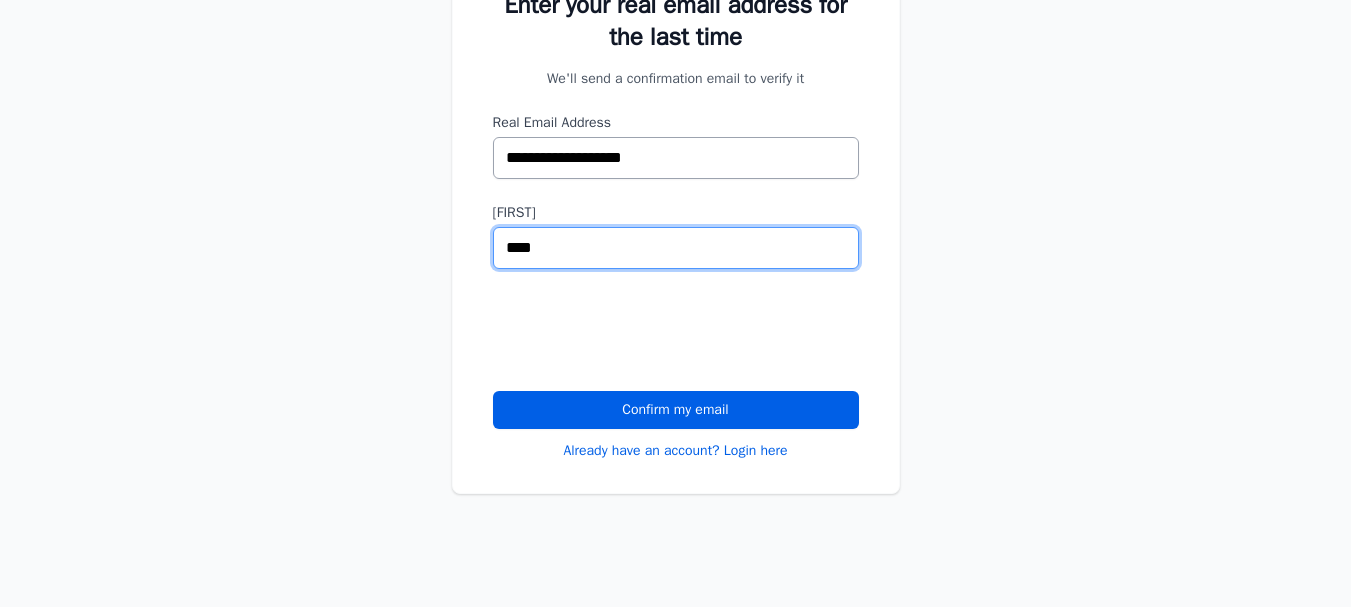 type on "****" 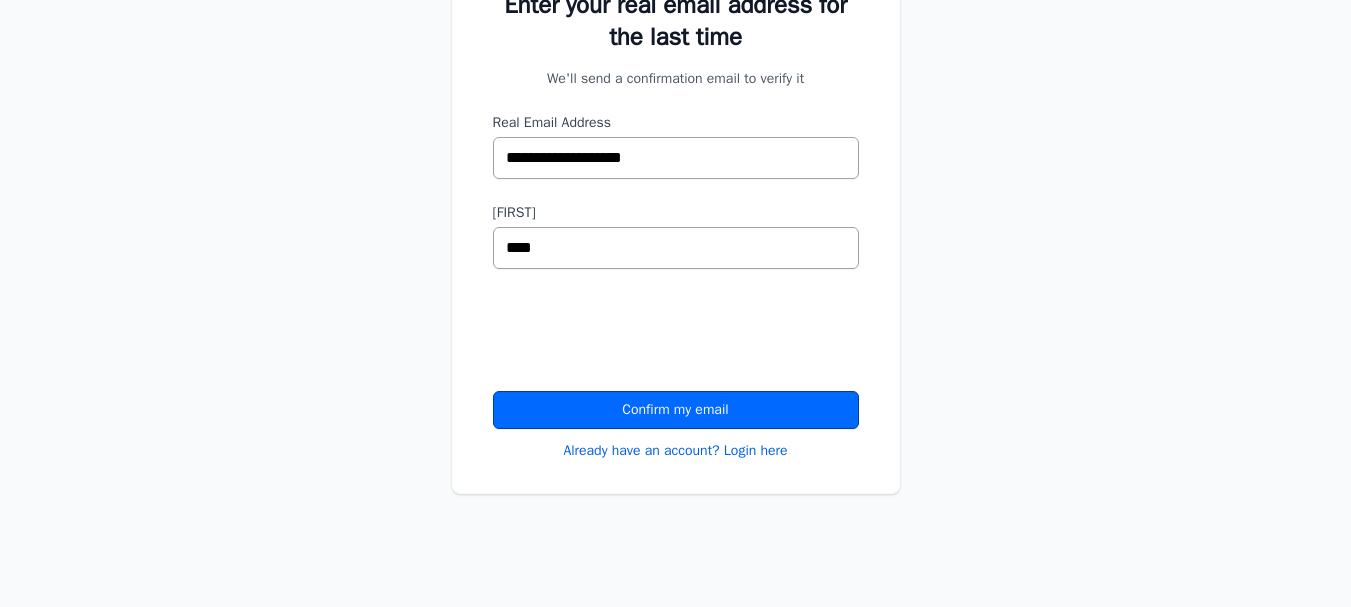 click on "Confirm my email" at bounding box center [676, 410] 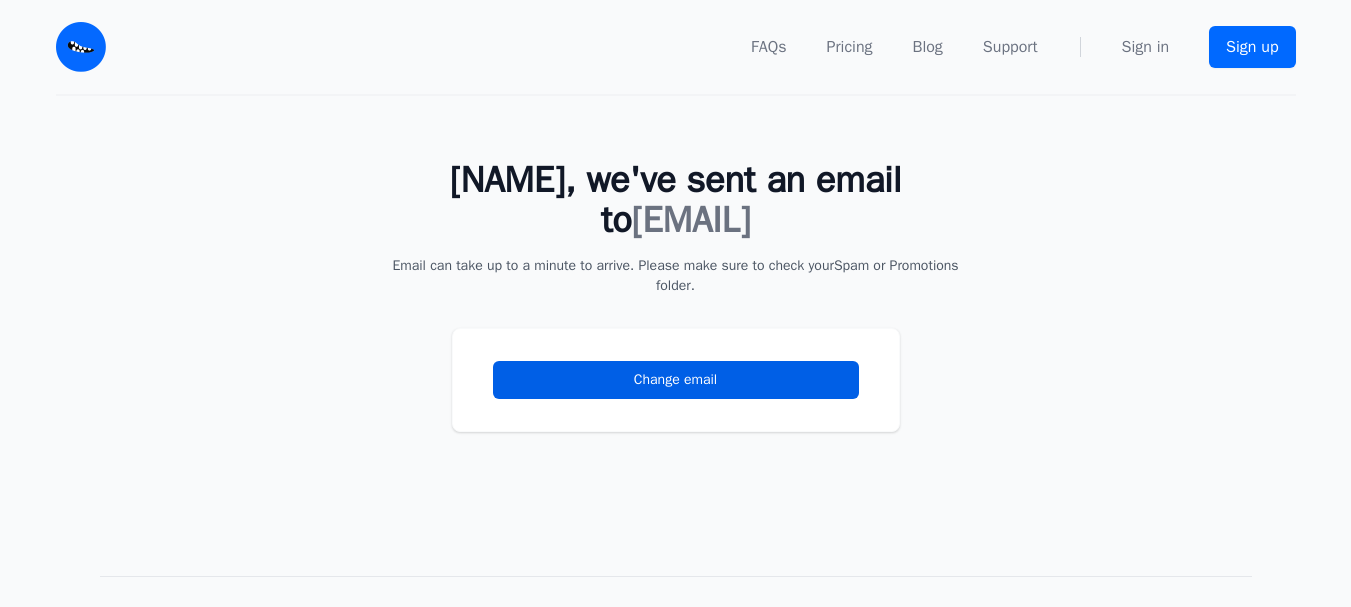 scroll, scrollTop: 0, scrollLeft: 0, axis: both 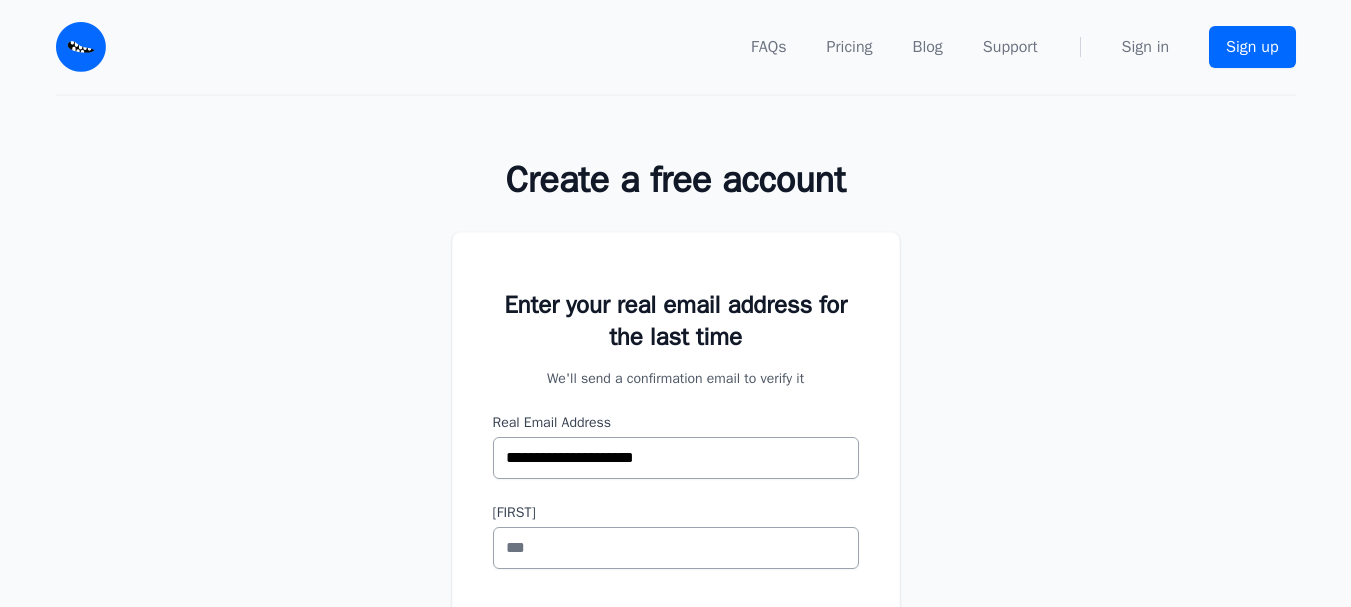 type on "**********" 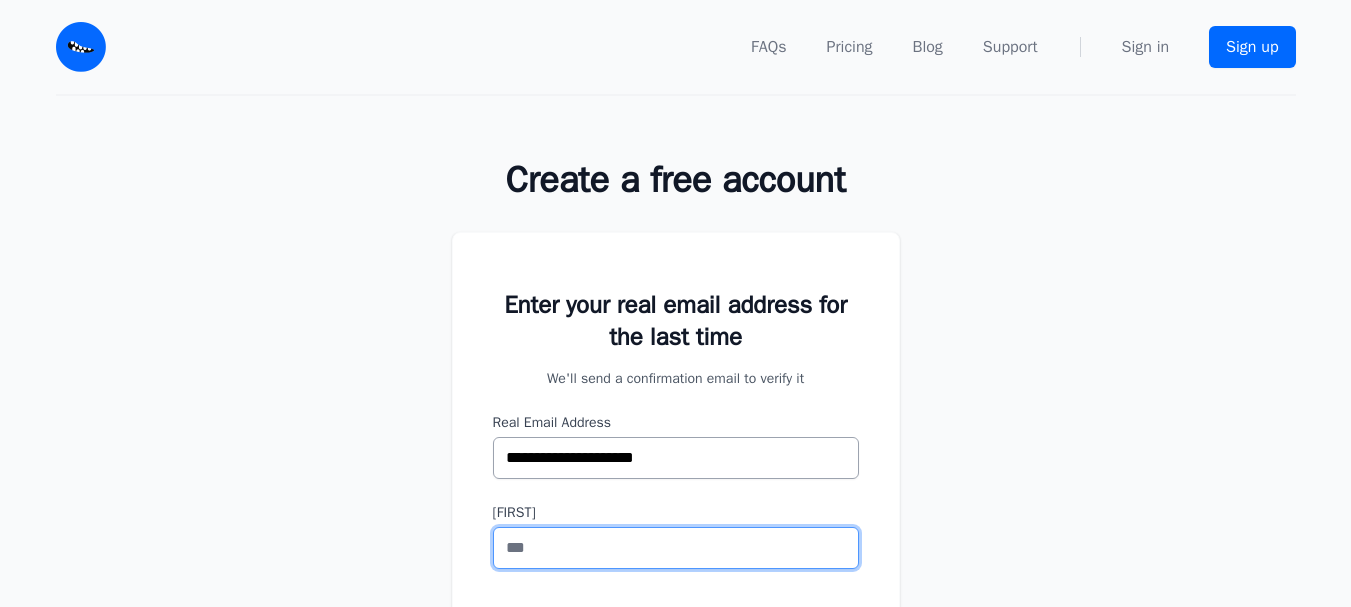 click on "First Name" at bounding box center (676, 548) 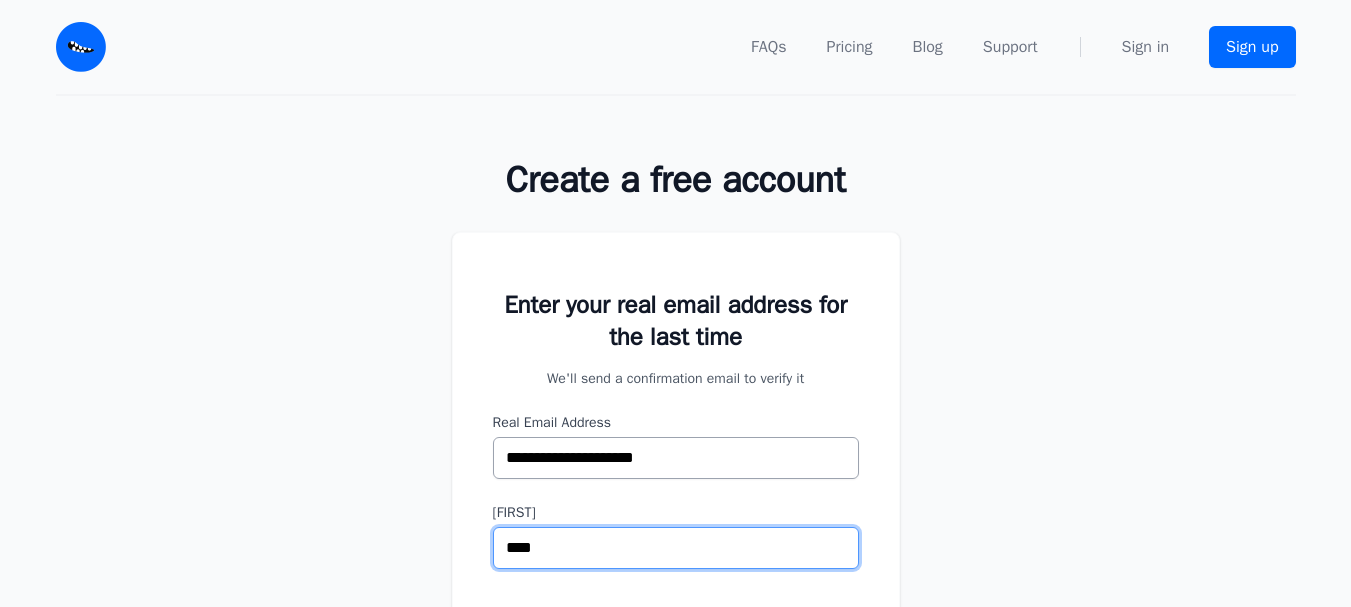 type on "****" 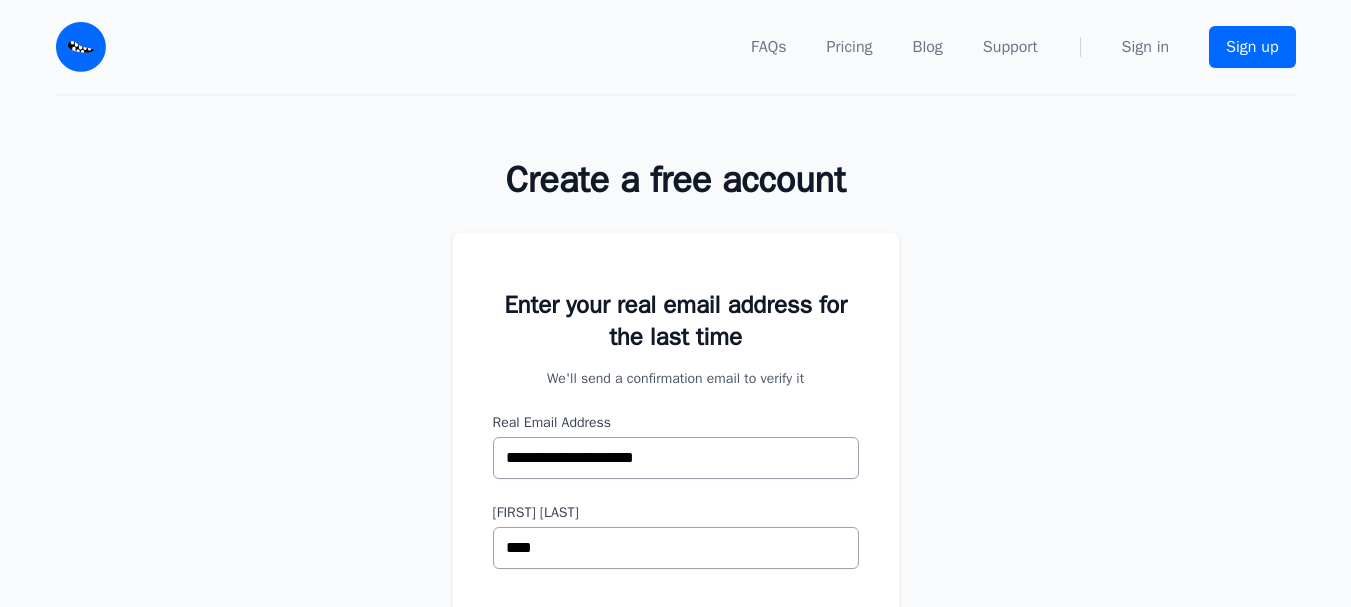 scroll, scrollTop: 0, scrollLeft: 0, axis: both 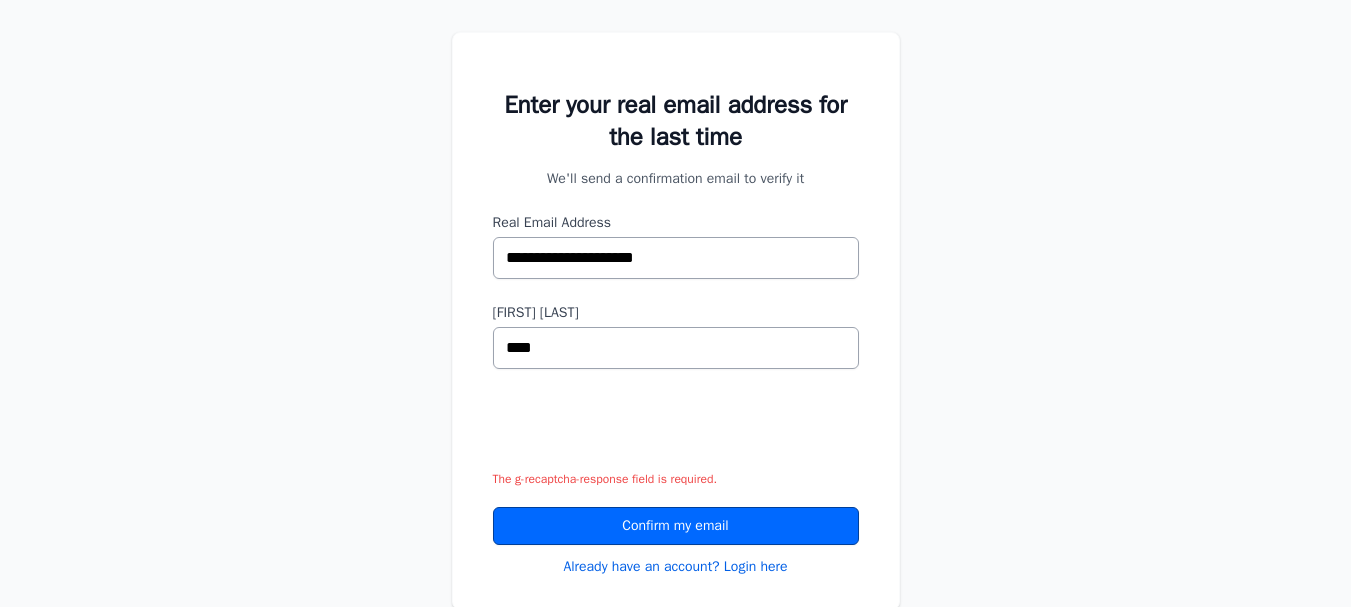 click on "Confirm my email" at bounding box center [676, 526] 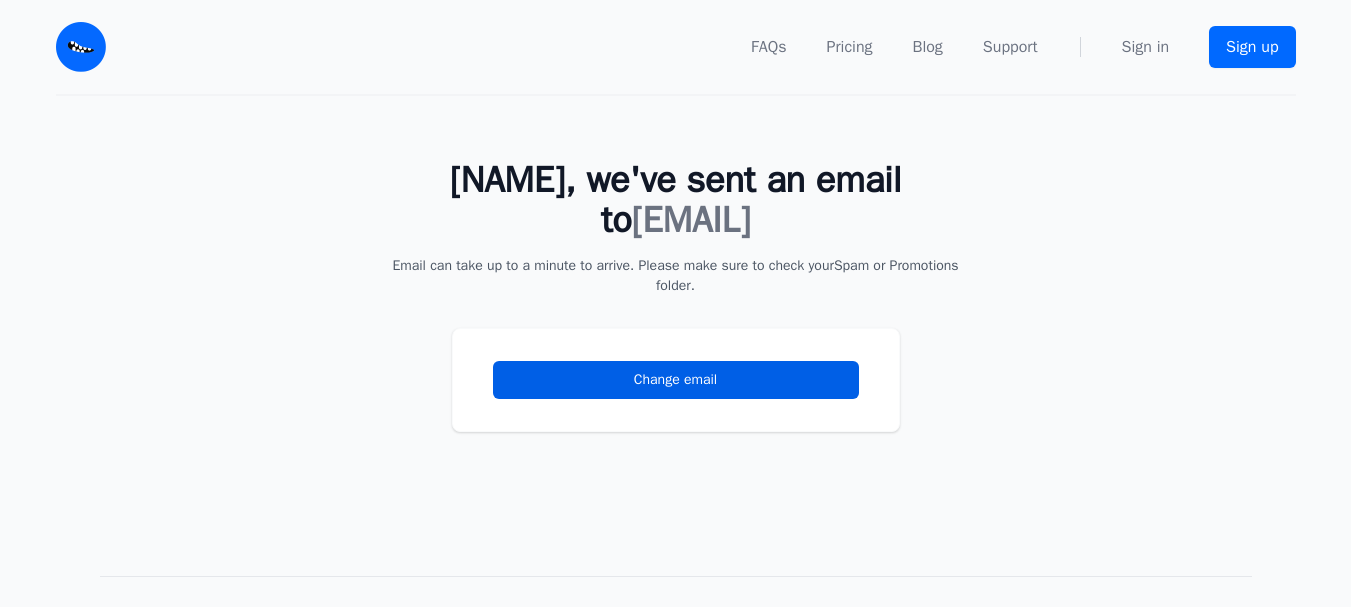 scroll, scrollTop: 0, scrollLeft: 0, axis: both 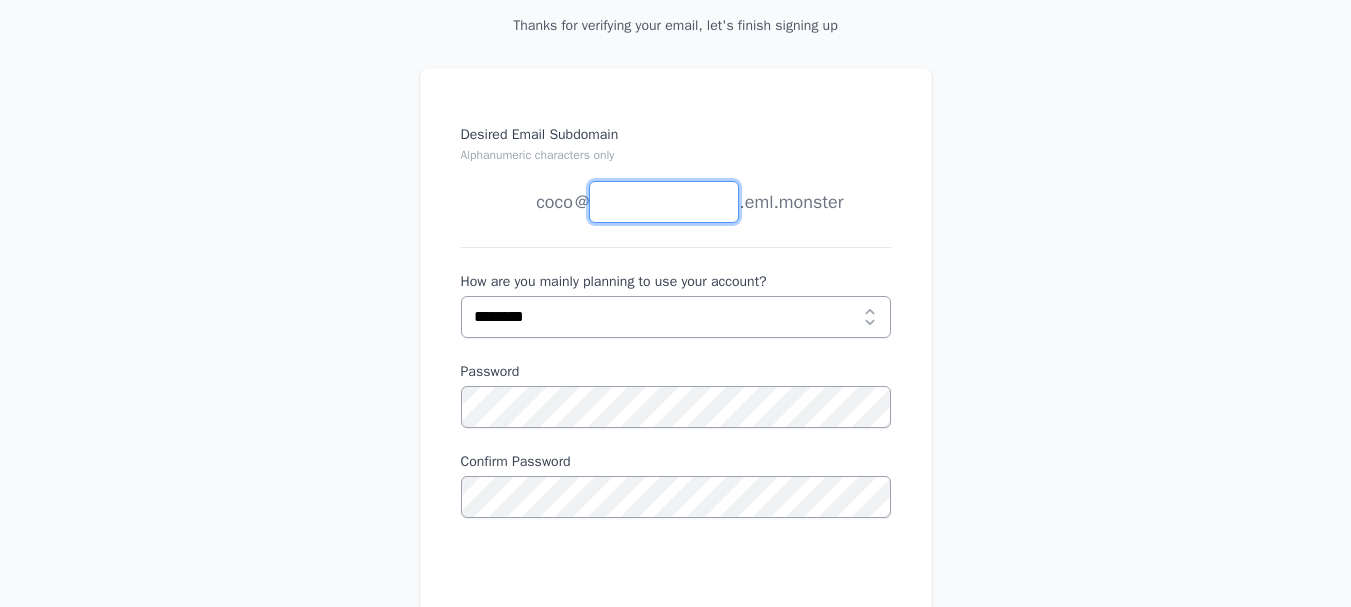 click on "Desired Email Subdomain
Alphanumeric characters only" at bounding box center (664, 202) 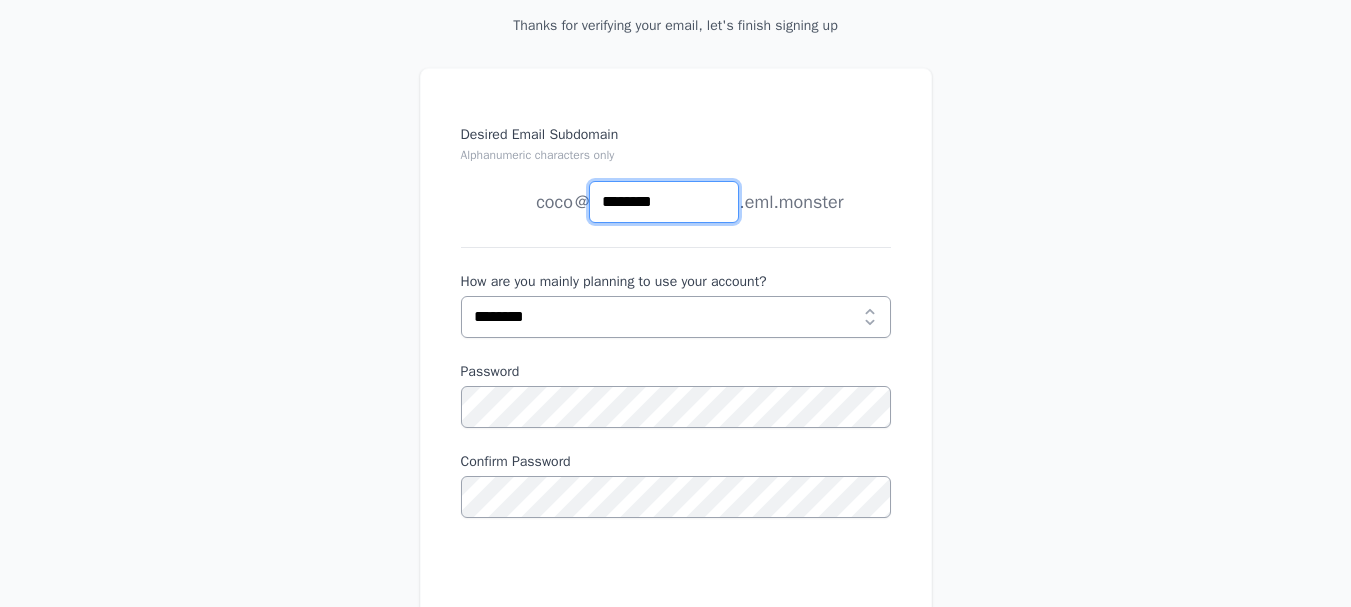type on "********" 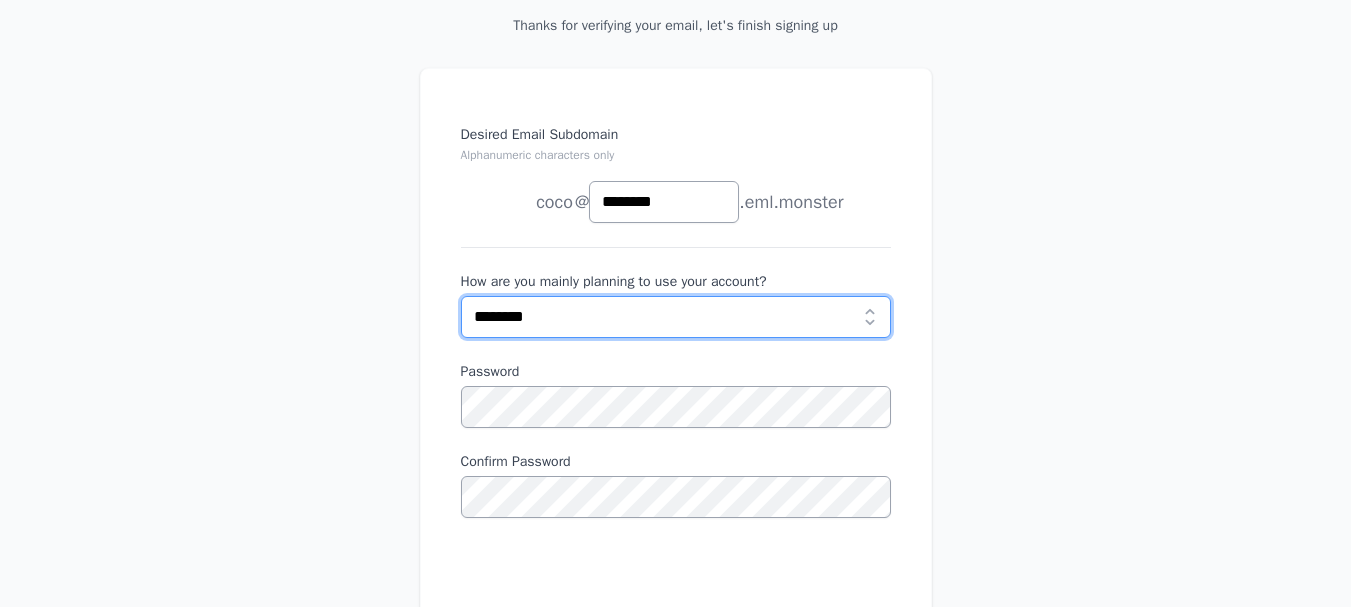 click on "**********" at bounding box center (676, 317) 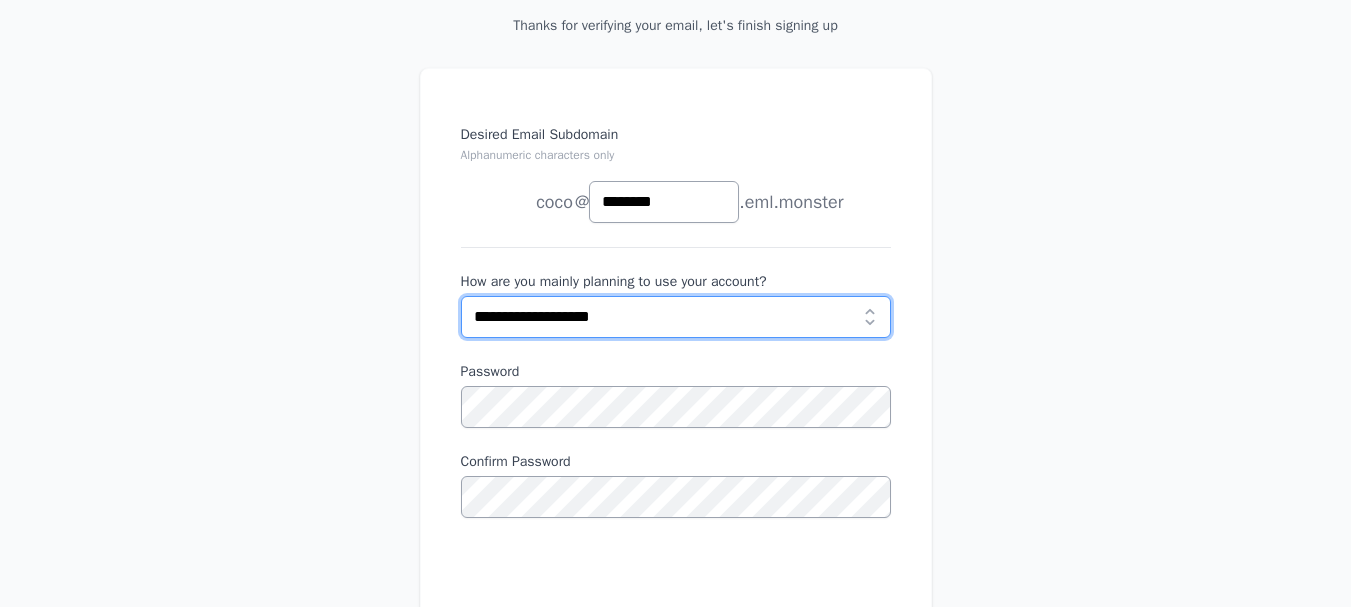 click on "**********" at bounding box center [676, 317] 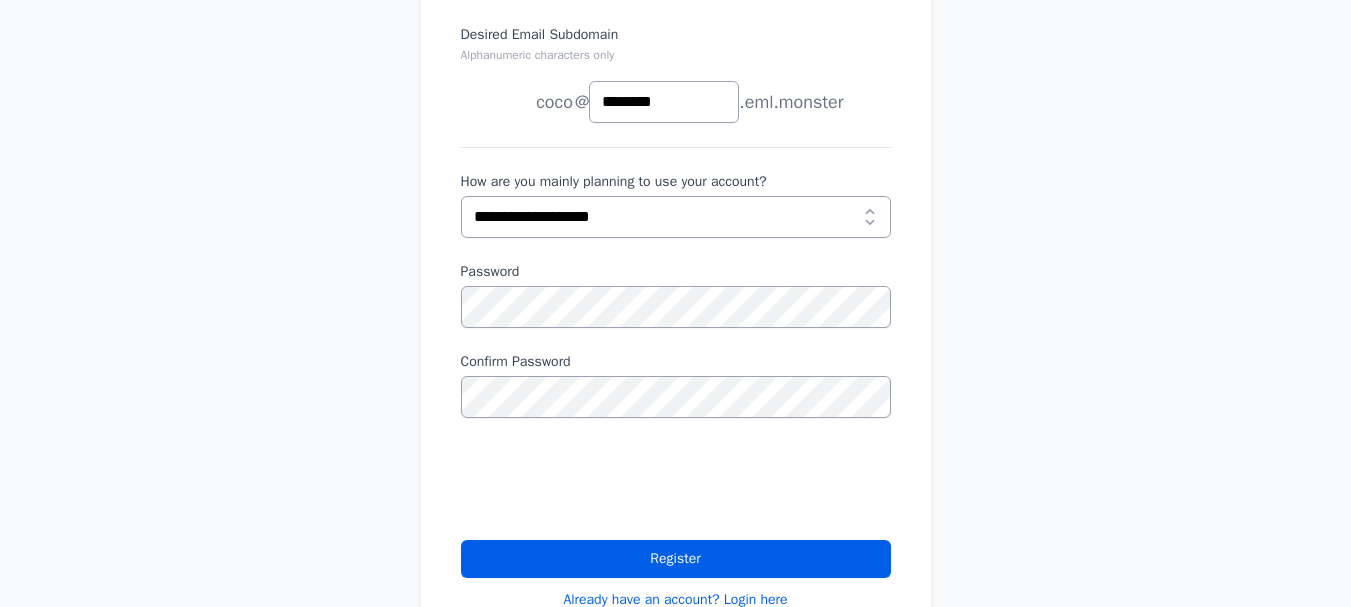 scroll, scrollTop: 500, scrollLeft: 0, axis: vertical 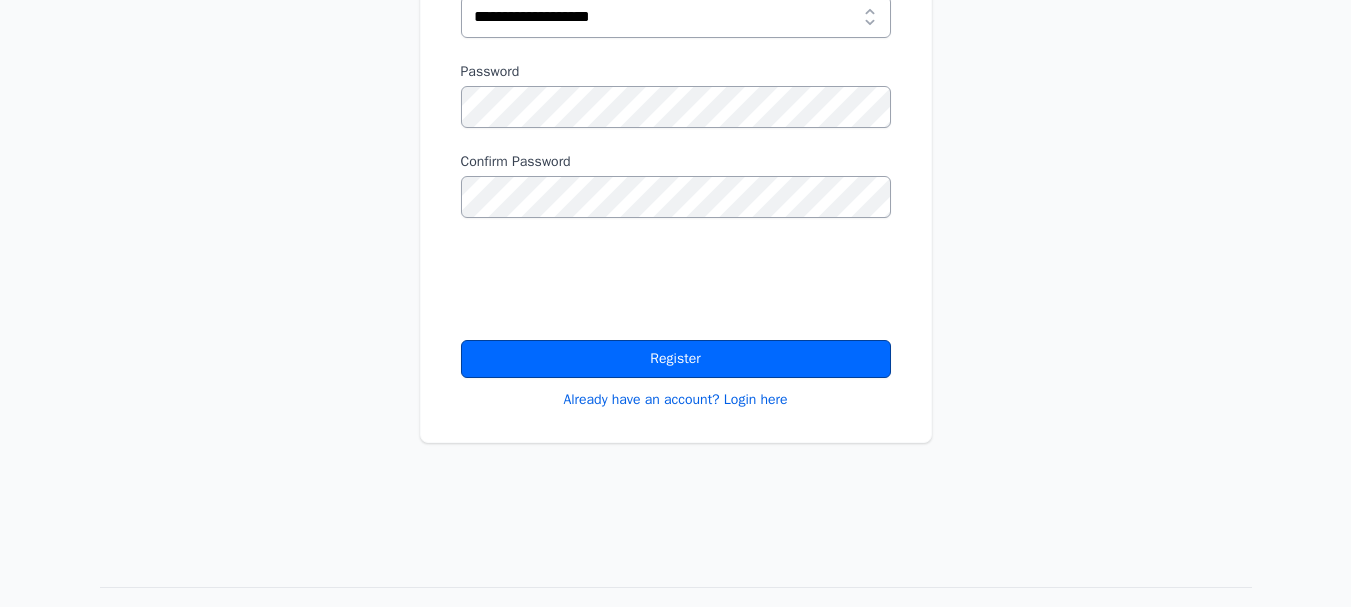click on "Register" at bounding box center [676, 359] 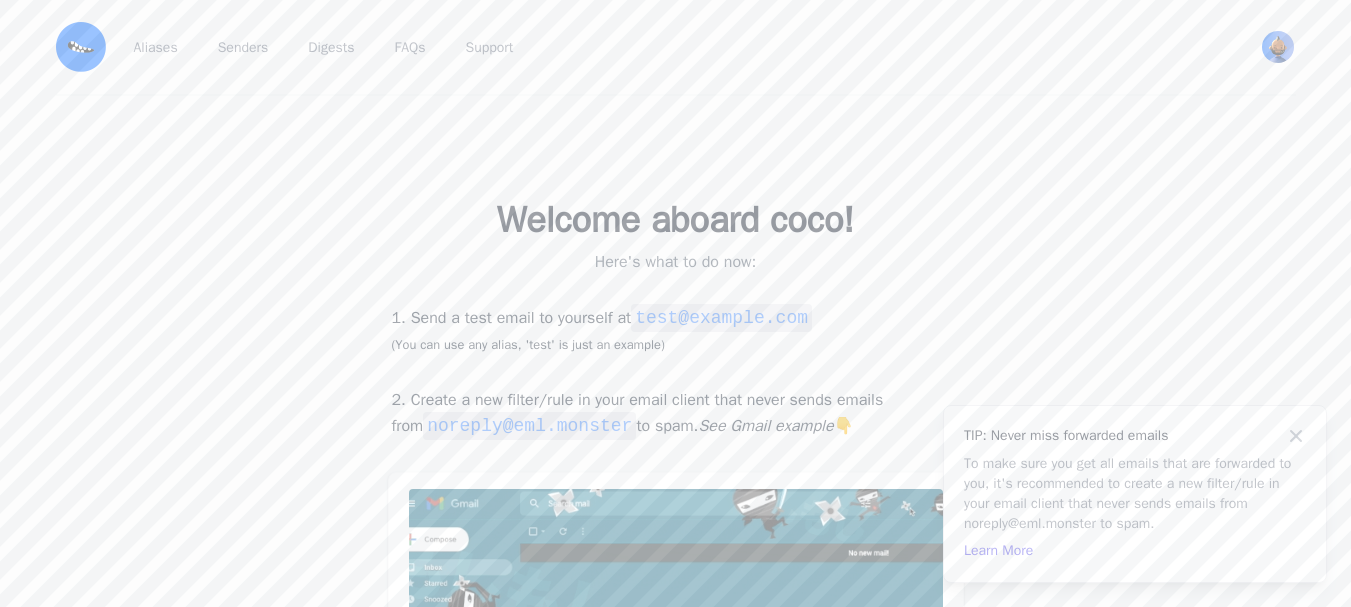 scroll, scrollTop: 0, scrollLeft: 0, axis: both 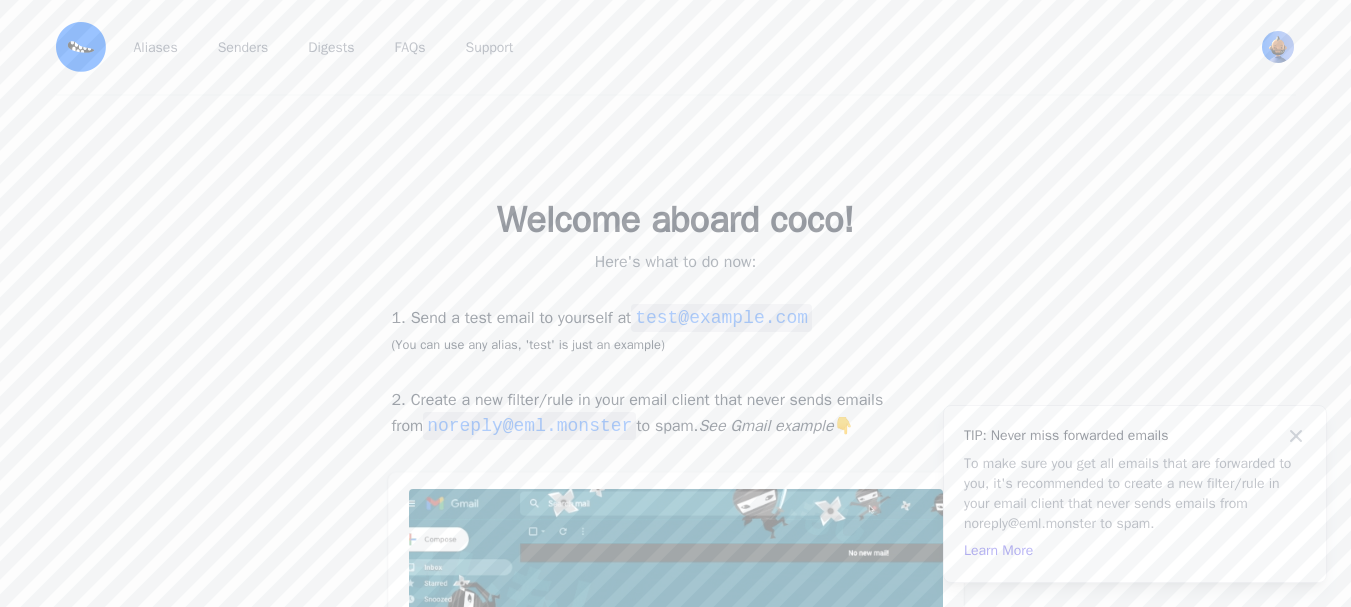 click on "1. Send a test email to yourself at  test@example.com (You can use any alias, 'test' is just an example)" at bounding box center [676, 330] 